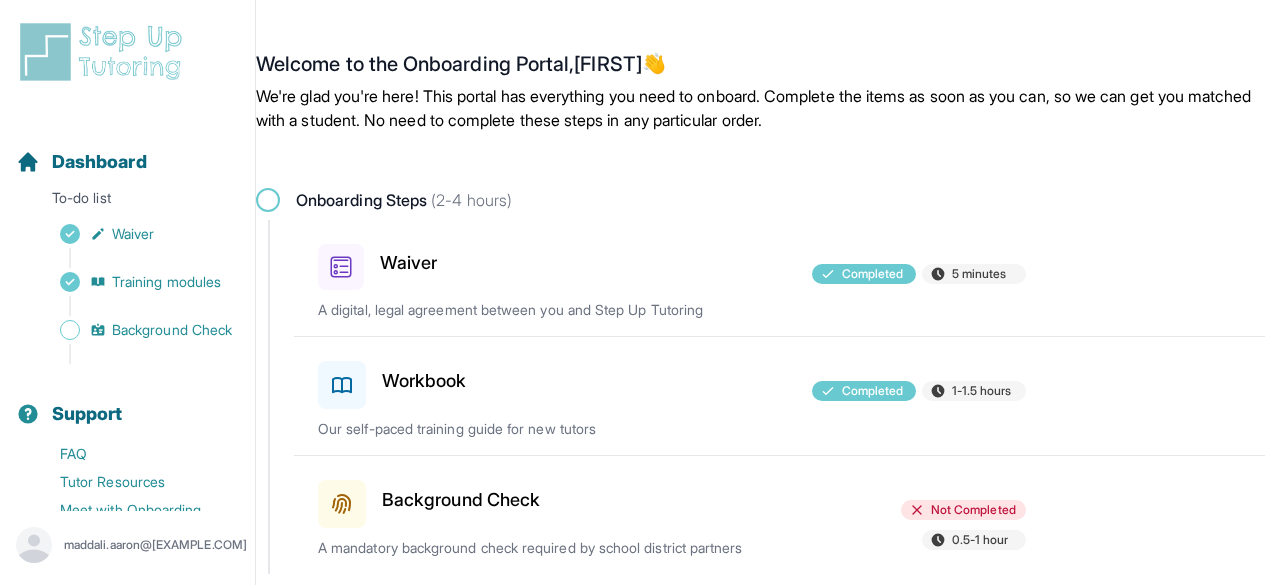 scroll, scrollTop: 0, scrollLeft: 0, axis: both 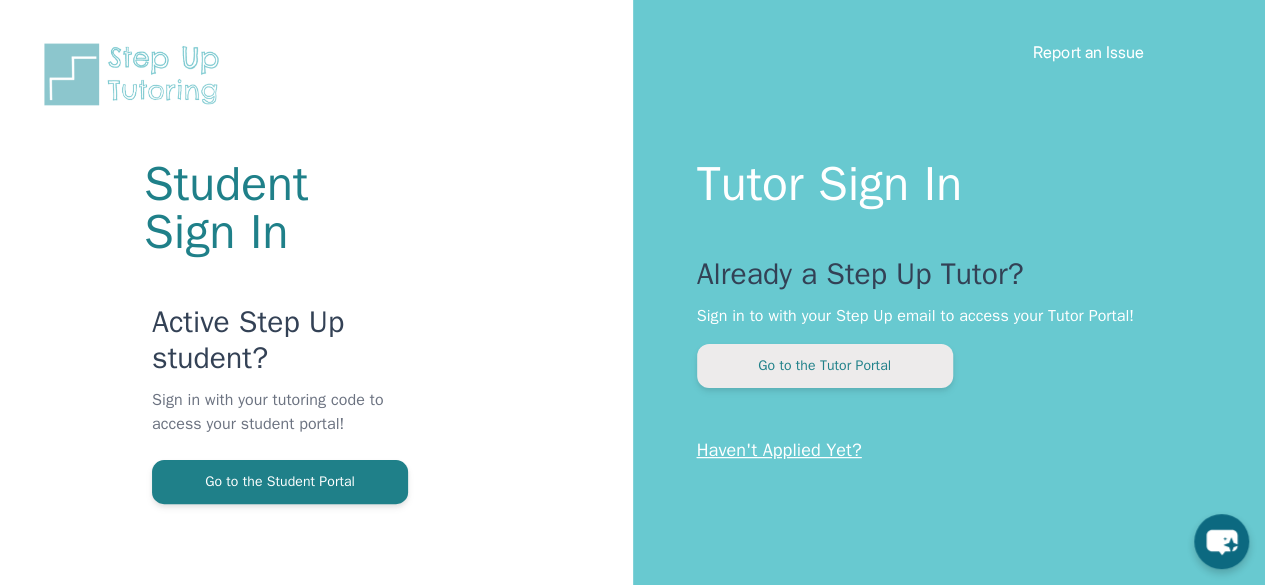 click on "Go to the Tutor Portal" at bounding box center (825, 366) 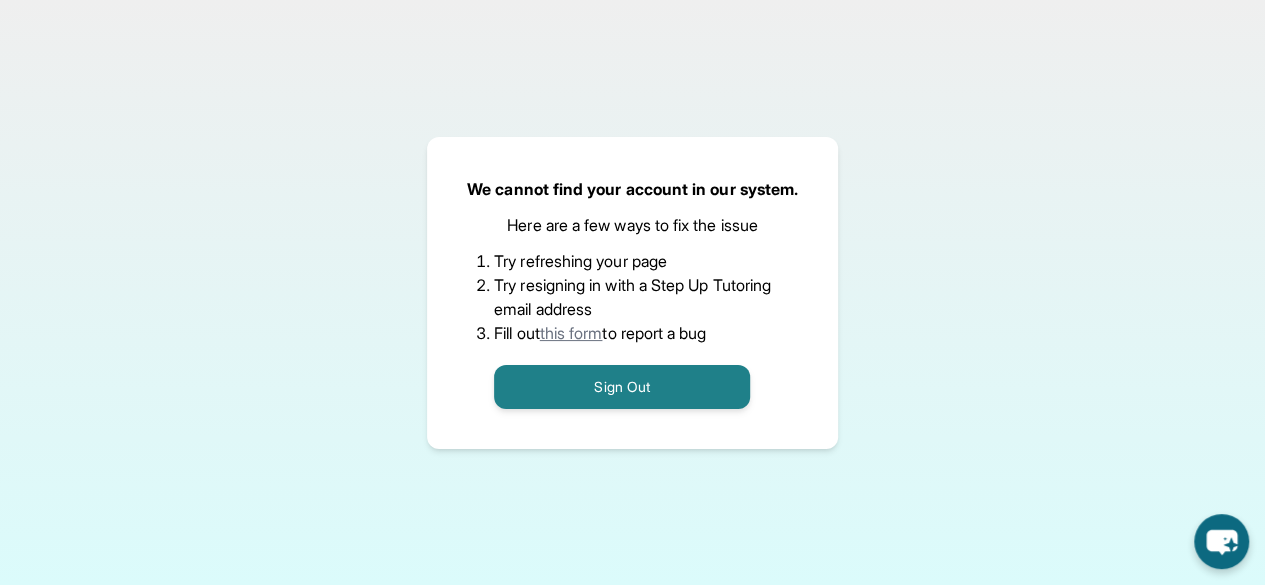 click on "We cannot find your account in our system. Here are a few ways to fix the issue Try refreshing your page Try resigning in with a Step Up Tutoring email address Fill out  this form  to report a bug Sign Out" at bounding box center (632, 293) 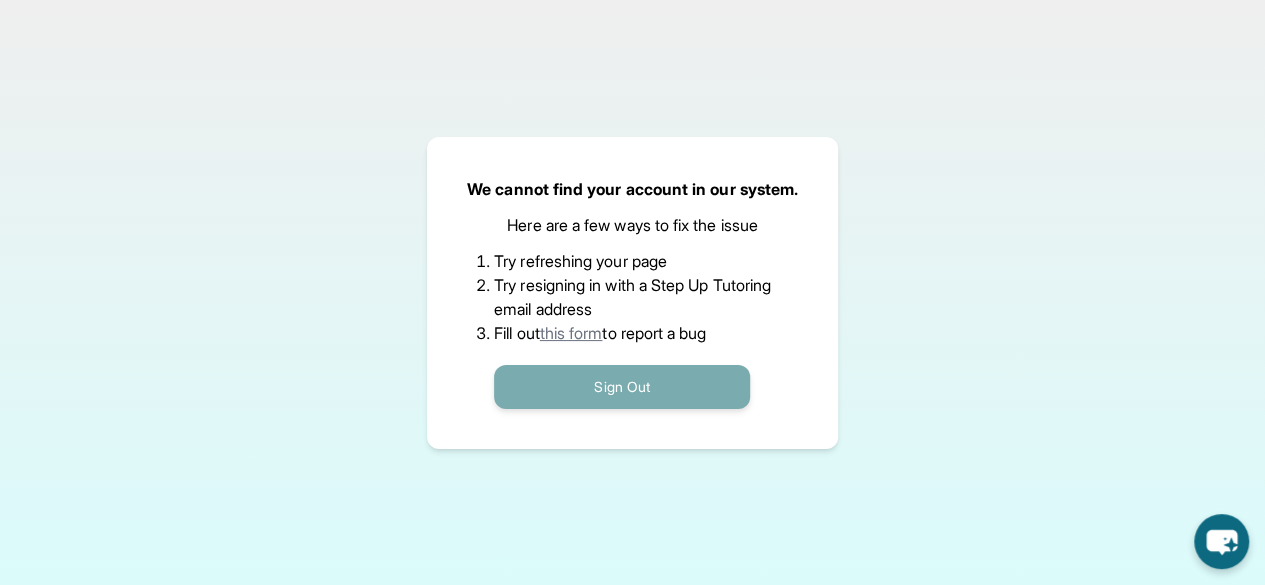 click on "Sign Out" at bounding box center (622, 387) 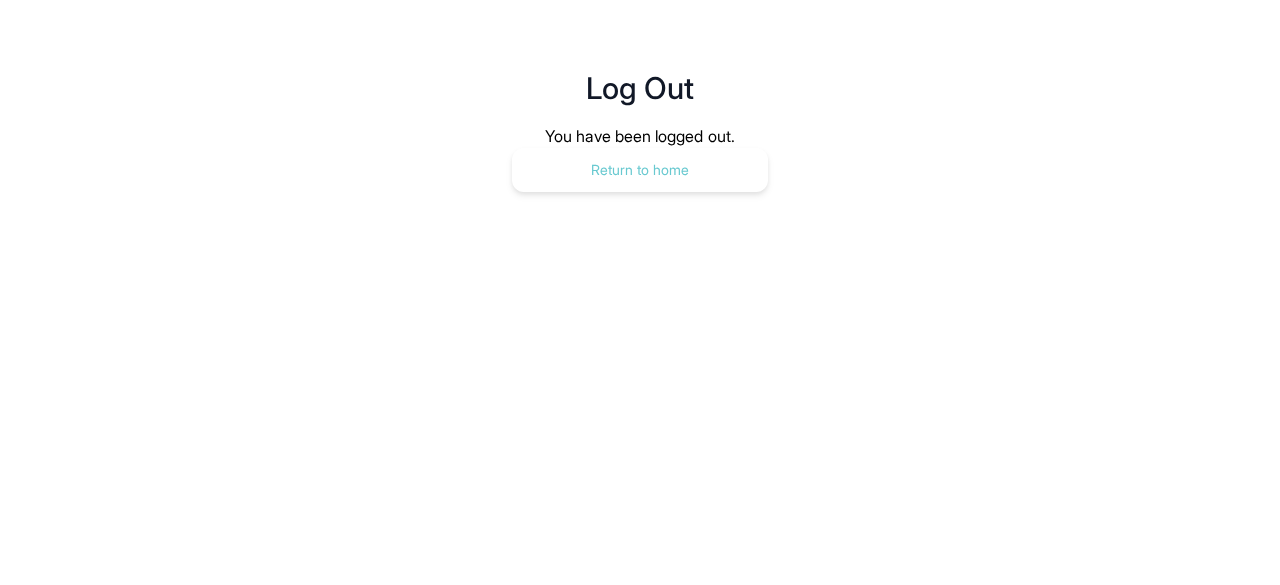 click on "Return to home" at bounding box center (640, 170) 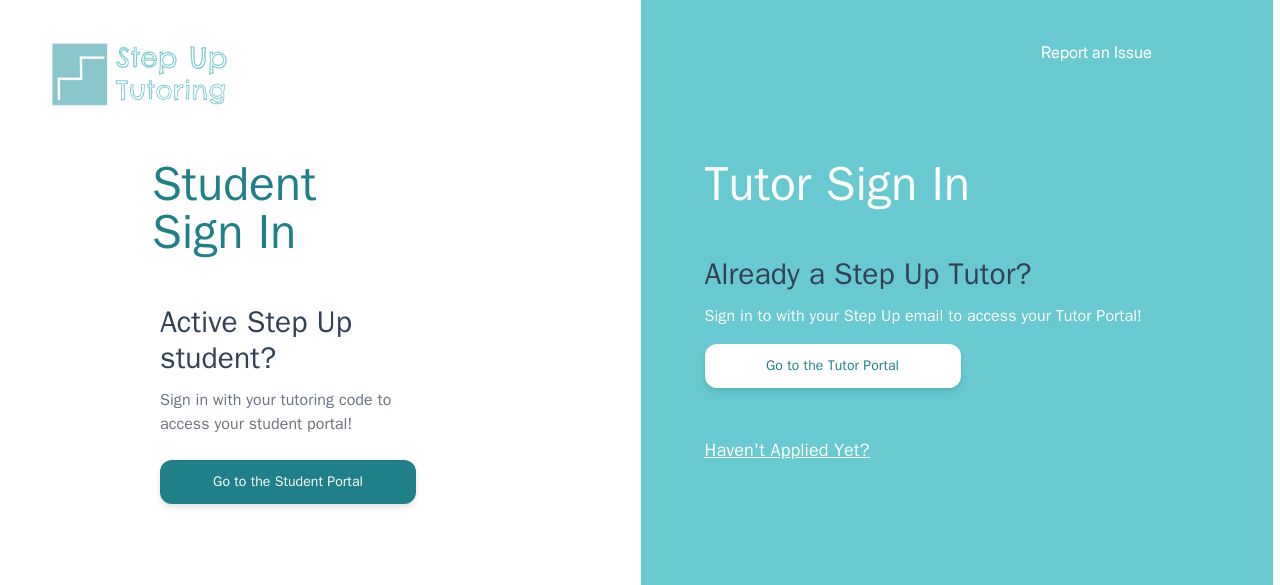 scroll, scrollTop: 0, scrollLeft: 0, axis: both 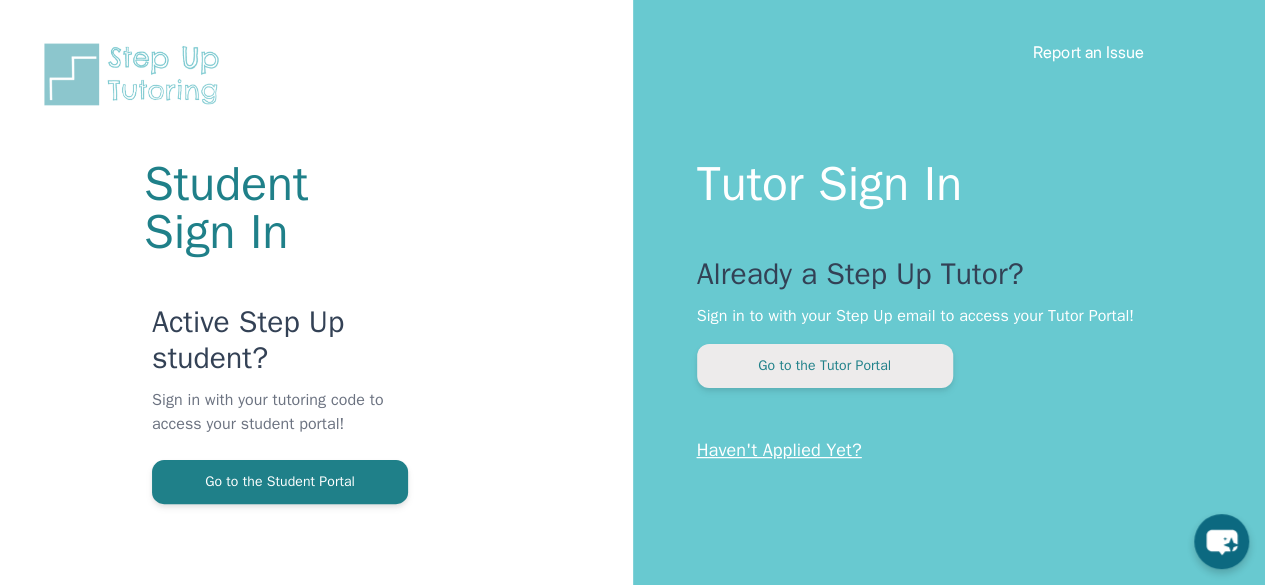click on "Go to the Tutor Portal" at bounding box center (825, 366) 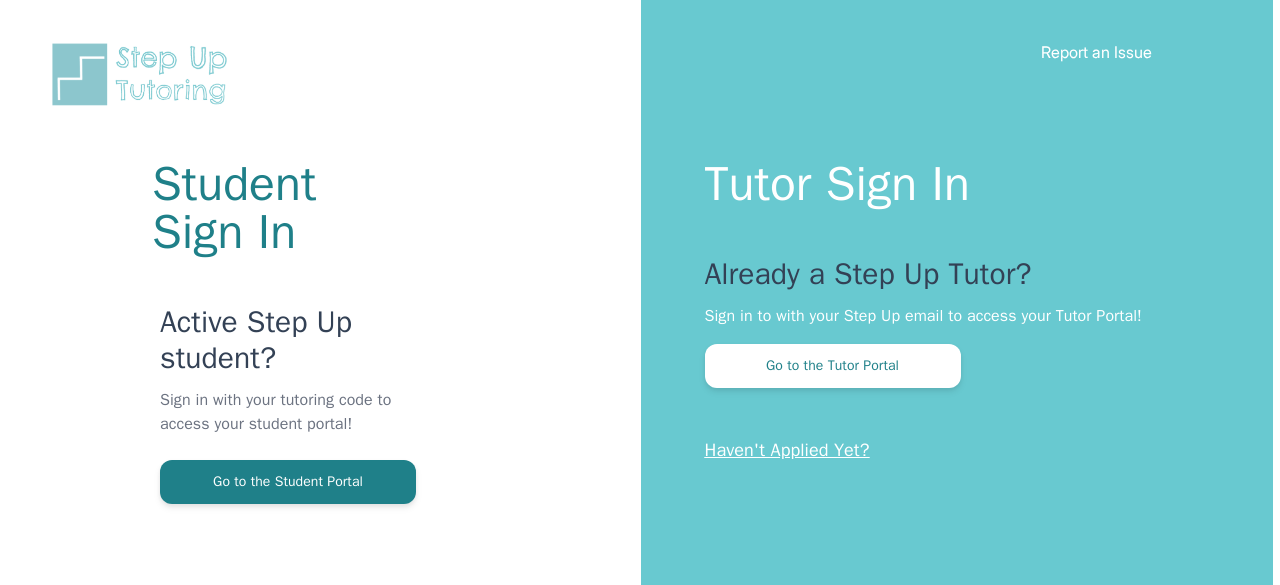 scroll, scrollTop: 0, scrollLeft: 0, axis: both 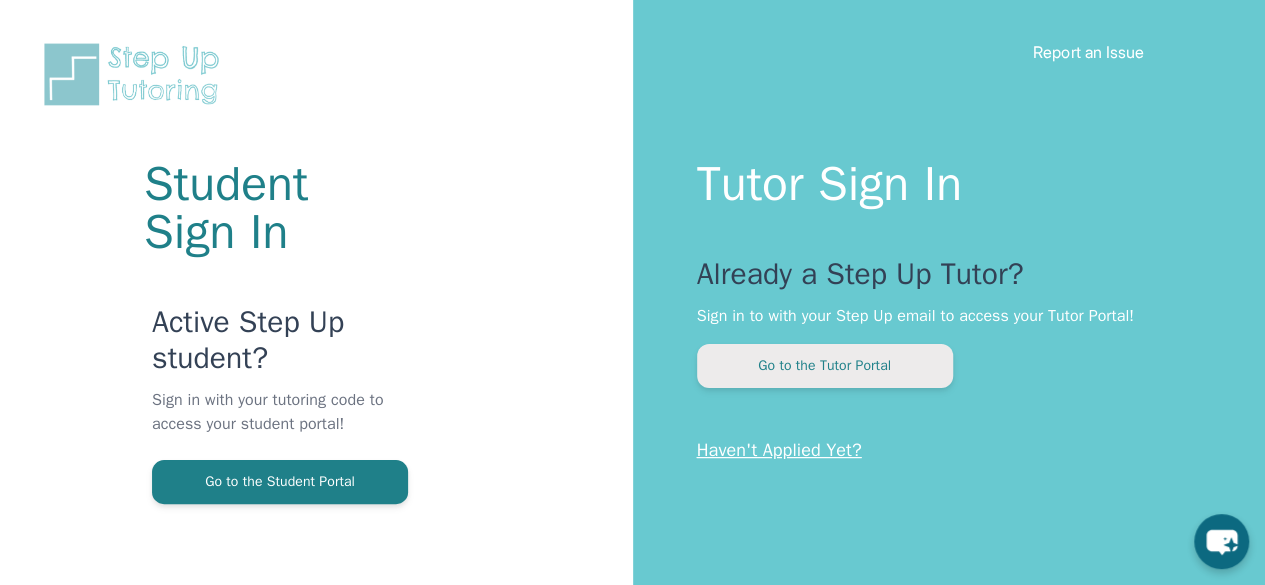 click on "Go to the Tutor Portal" at bounding box center (825, 366) 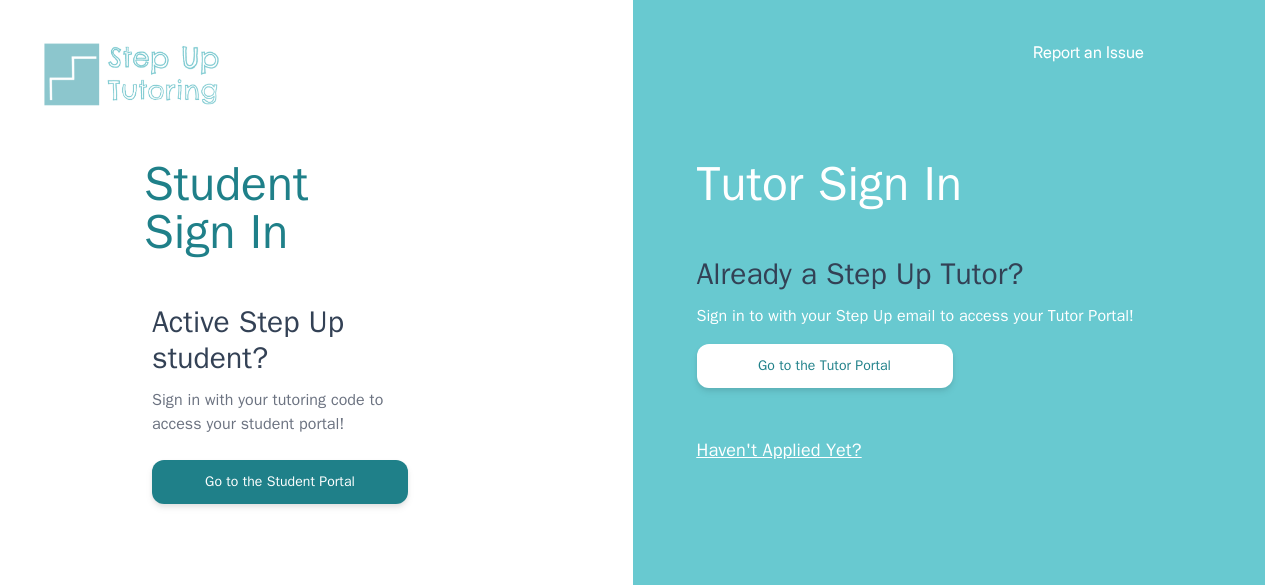 scroll, scrollTop: 0, scrollLeft: 0, axis: both 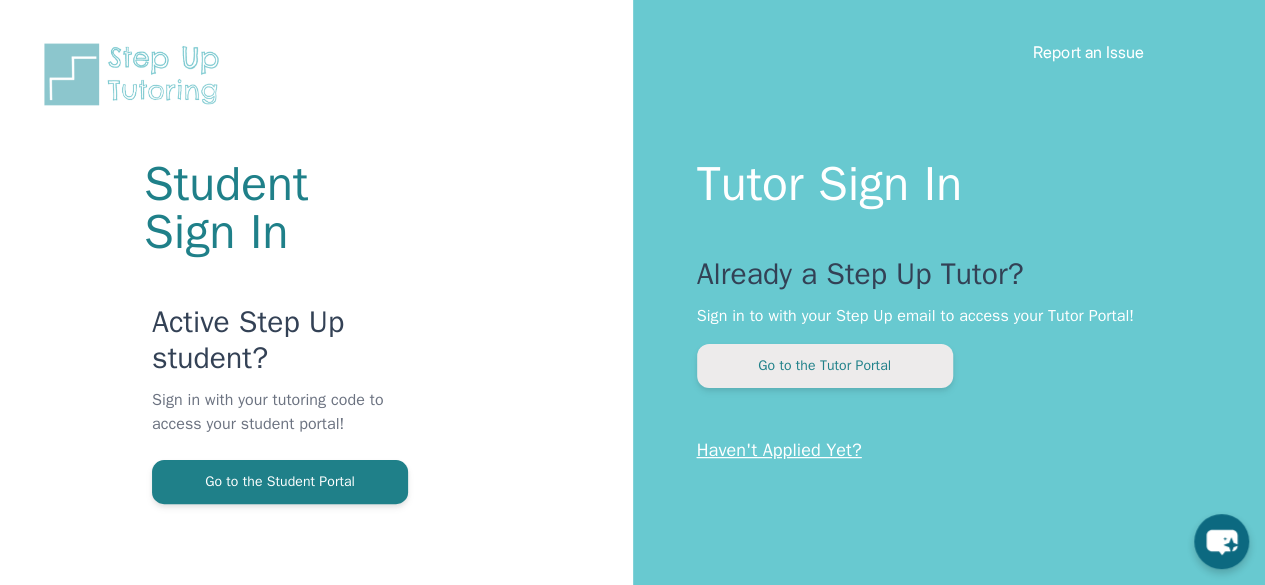 click on "Go to the Tutor Portal" at bounding box center (825, 366) 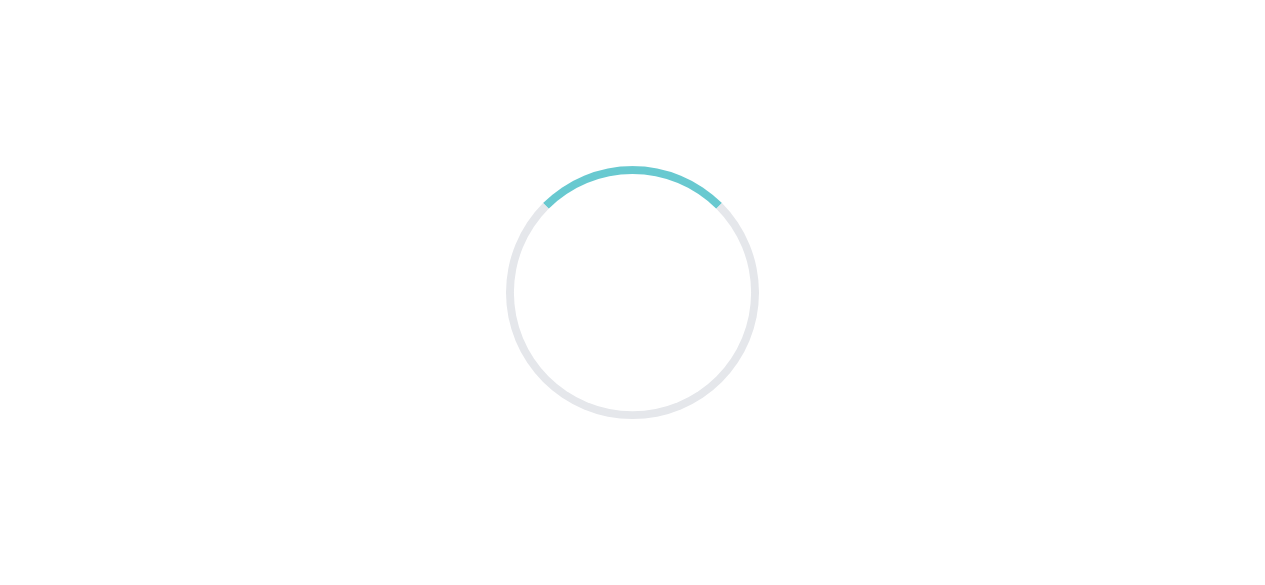 scroll, scrollTop: 0, scrollLeft: 0, axis: both 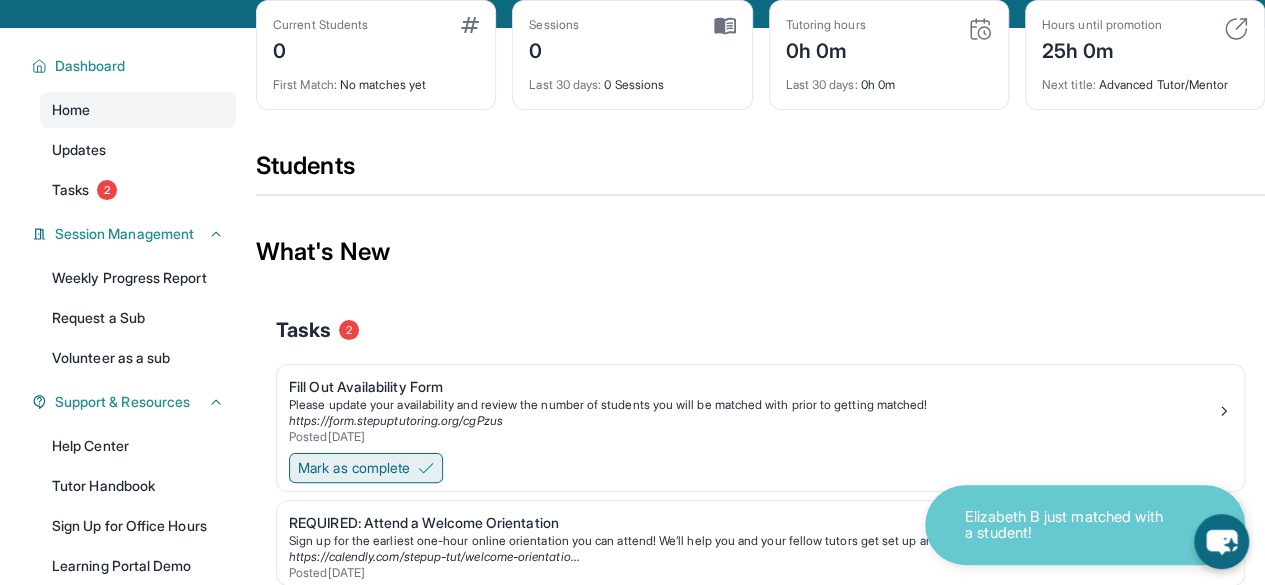 click on "Mark as complete" at bounding box center [354, 468] 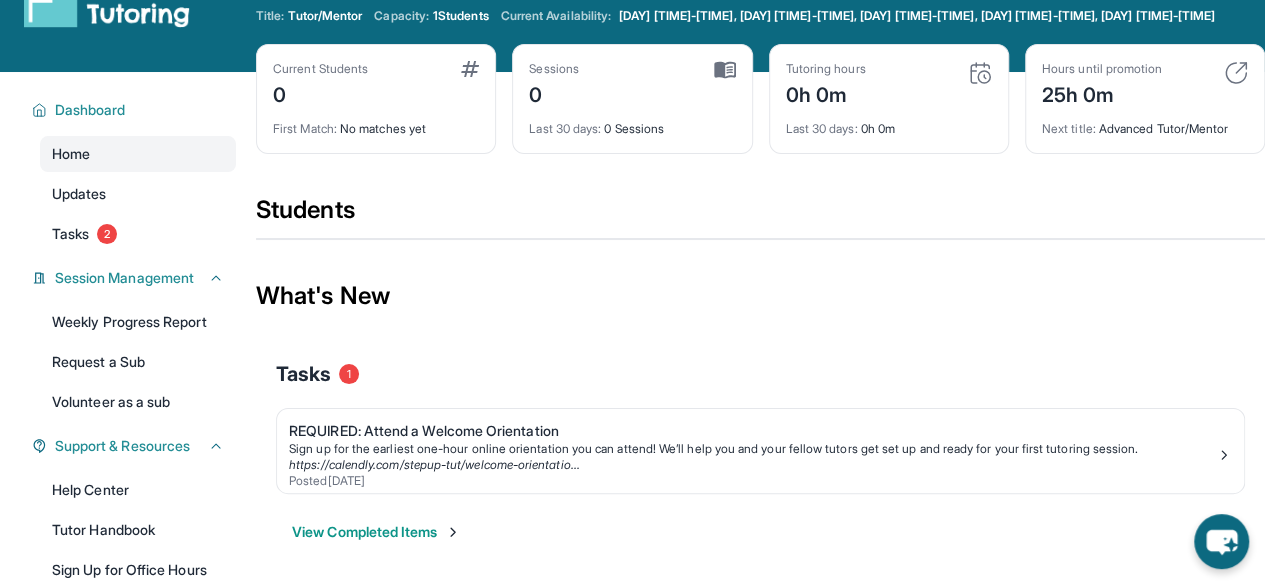 scroll, scrollTop: 0, scrollLeft: 0, axis: both 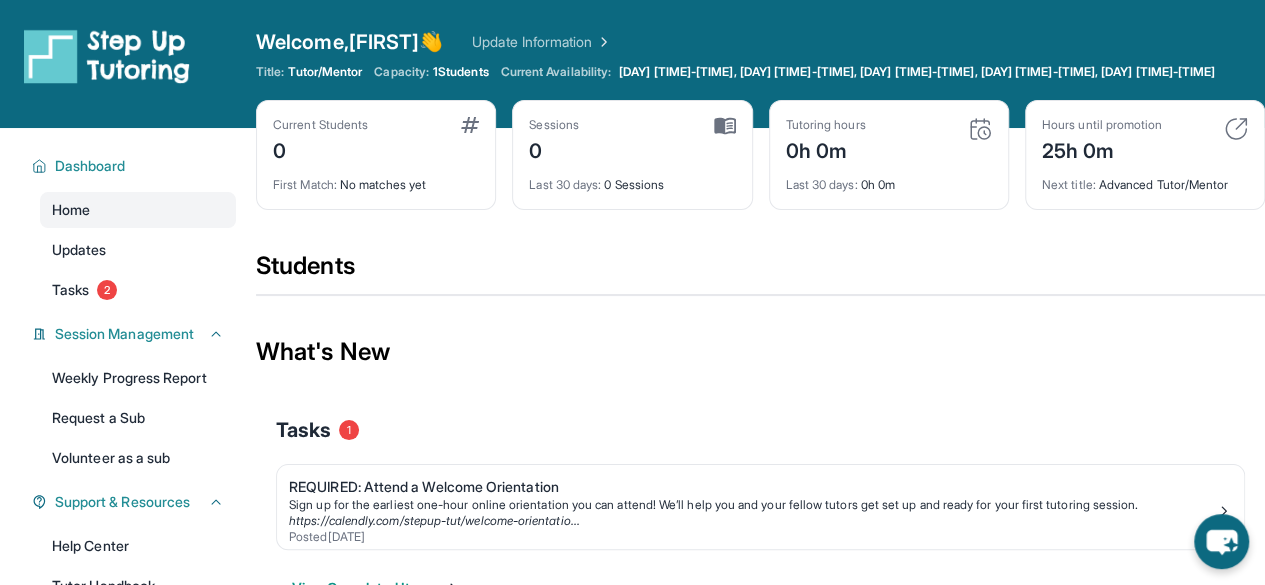 click on "First Match :   No matches yet" at bounding box center (376, 179) 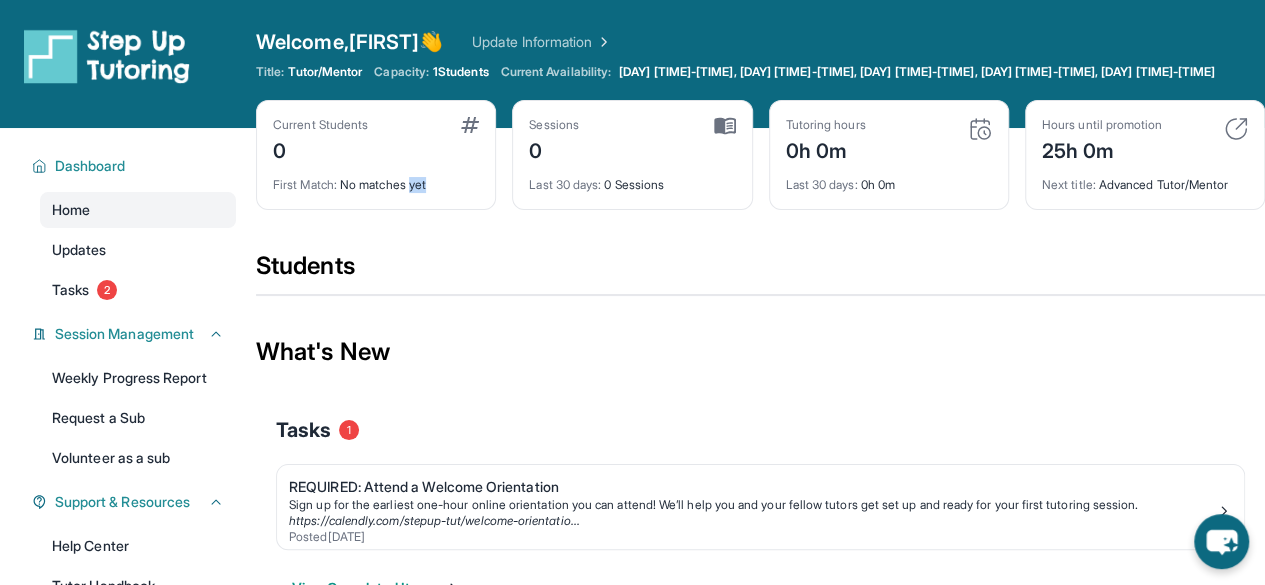 click on "First Match :   No matches yet" at bounding box center [376, 179] 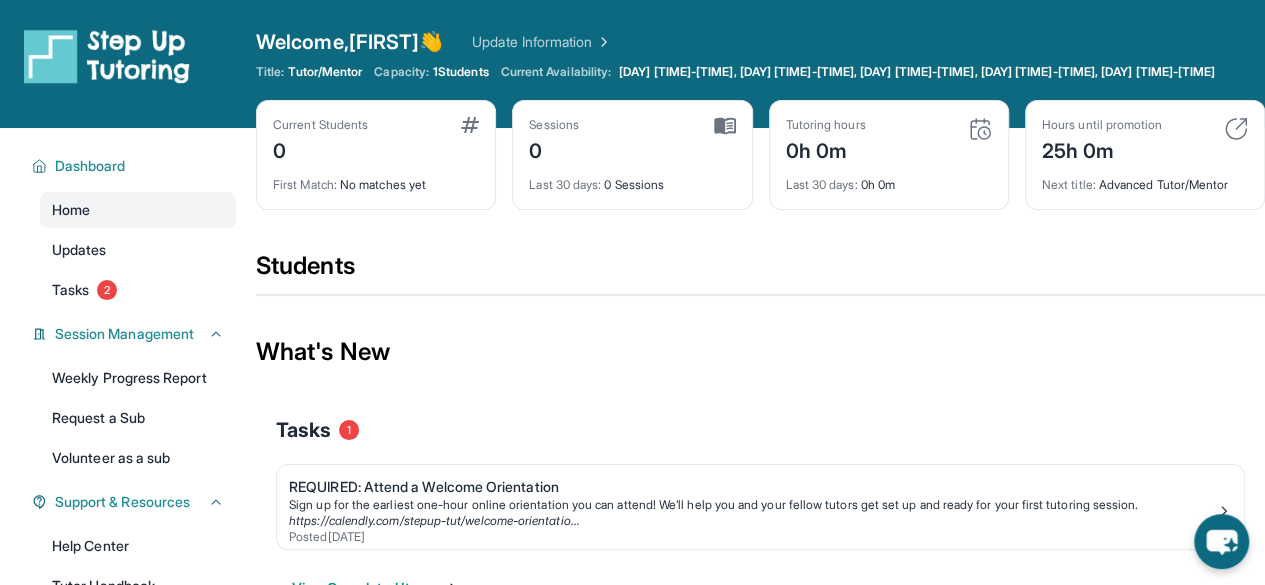 click on "Students" at bounding box center (760, 272) 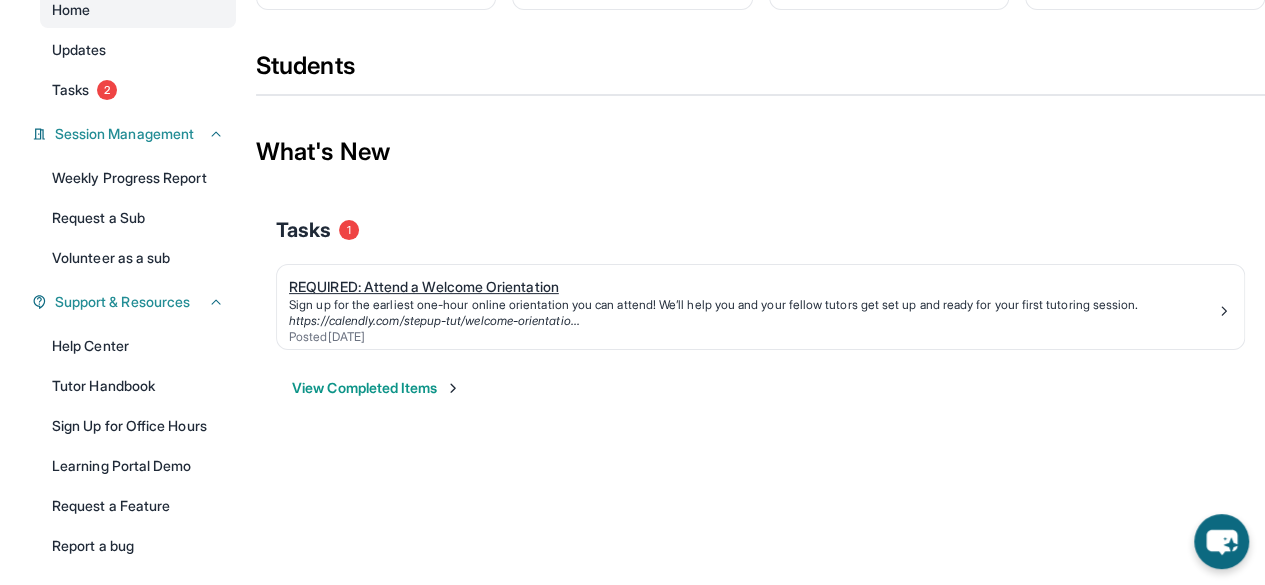 click on "Posted  [DATE]" at bounding box center [752, 337] 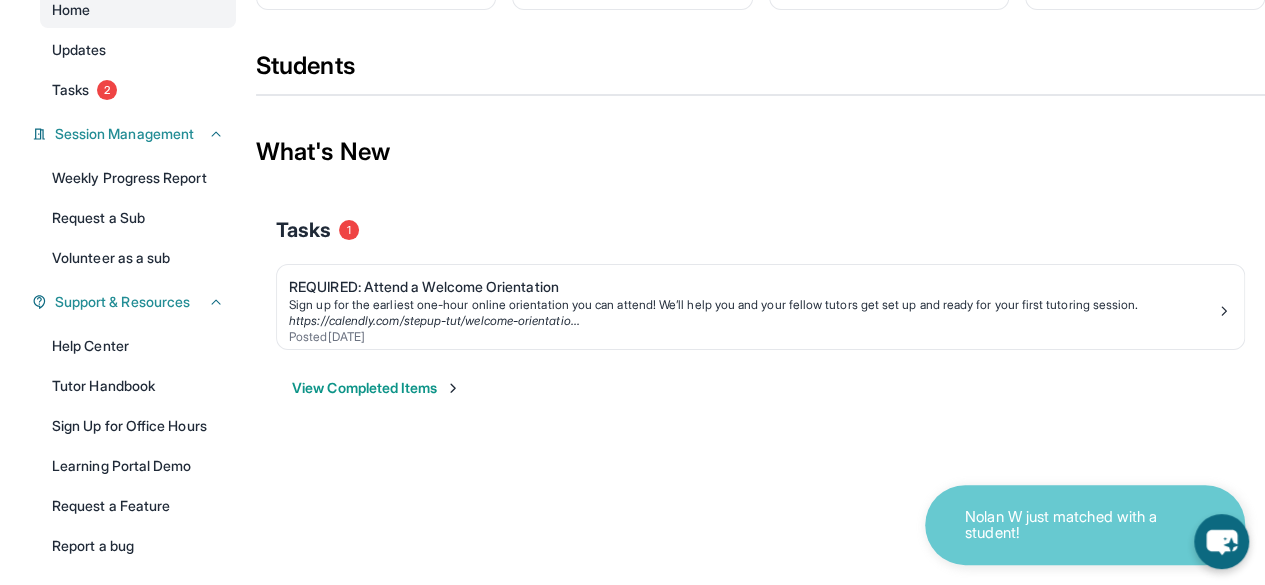 click on "View Completed Items" at bounding box center (376, 388) 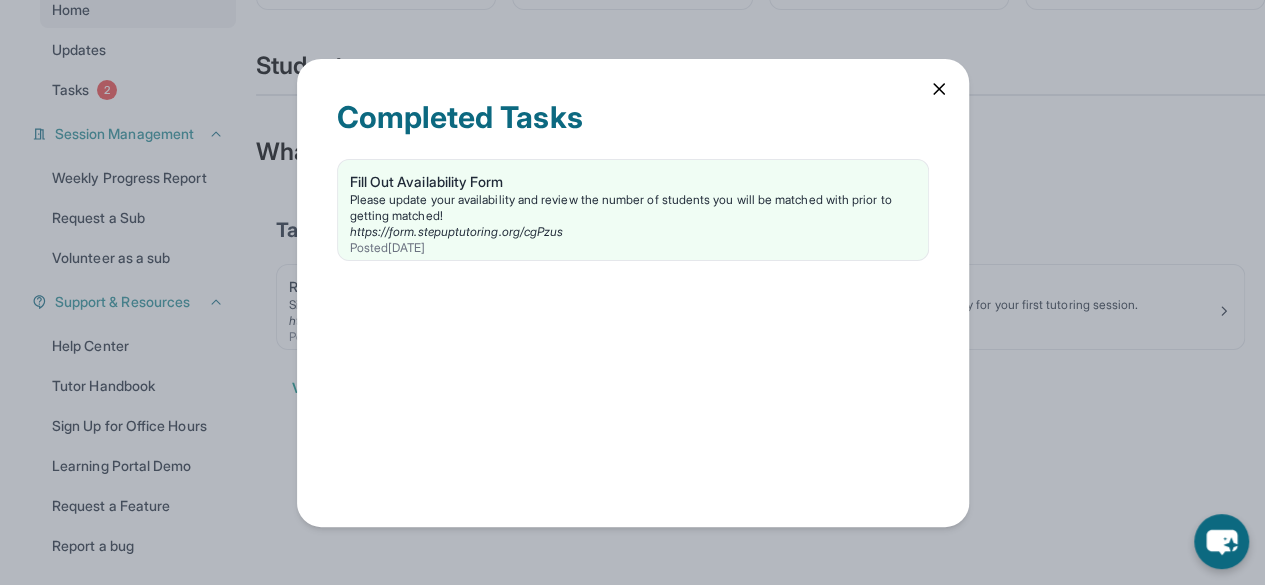 click 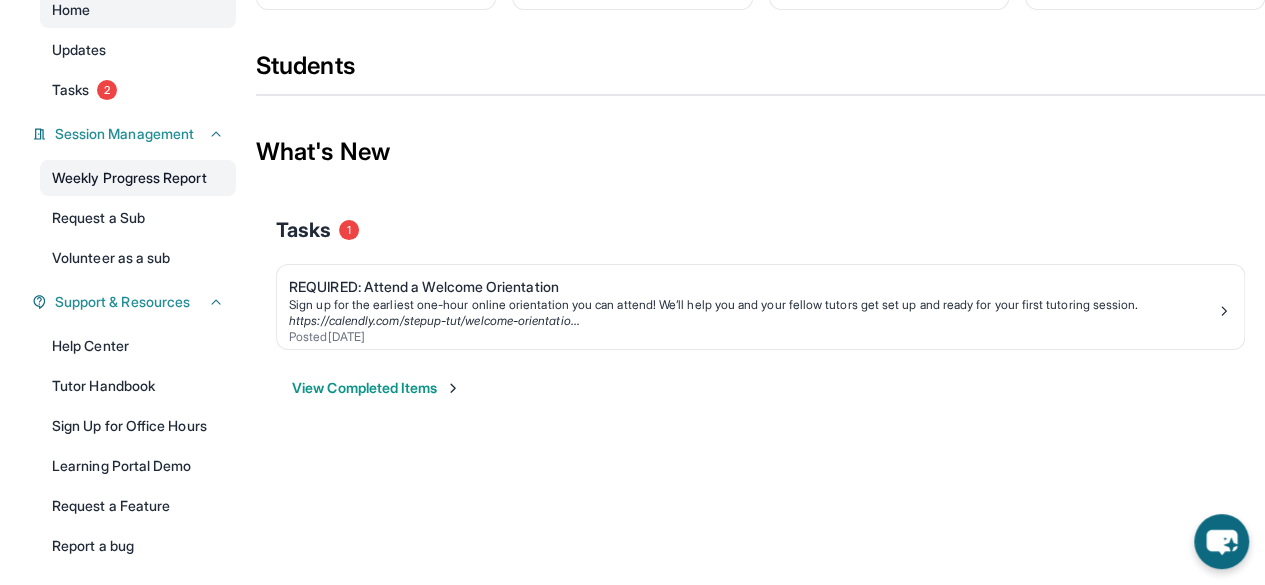 click on "Weekly Progress Report" at bounding box center (138, 178) 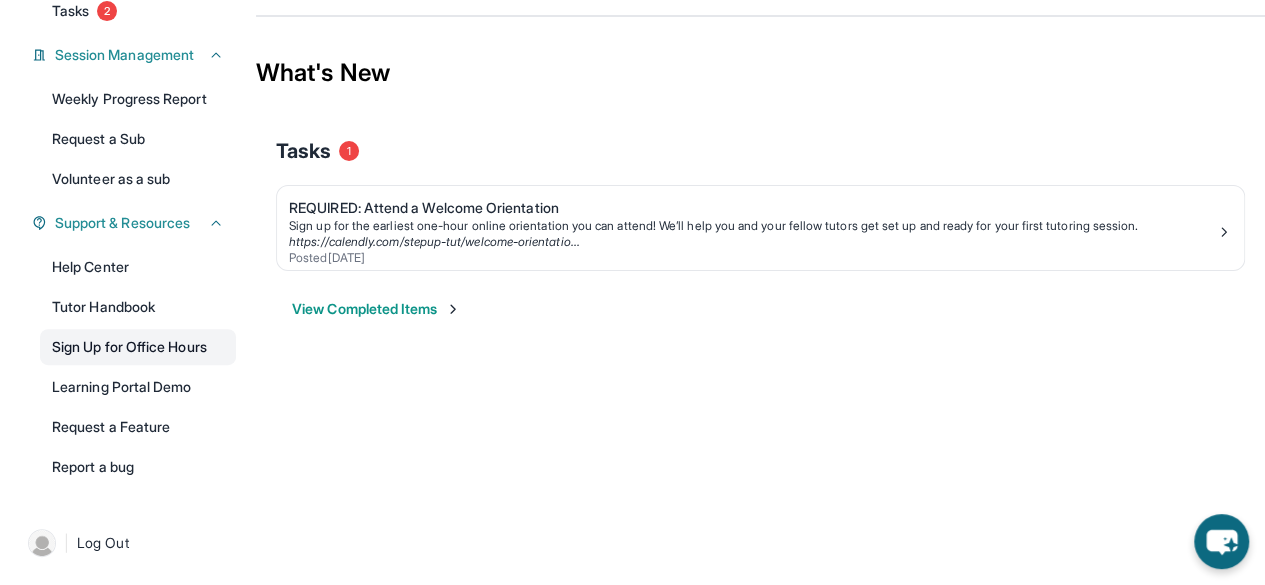 scroll, scrollTop: 0, scrollLeft: 0, axis: both 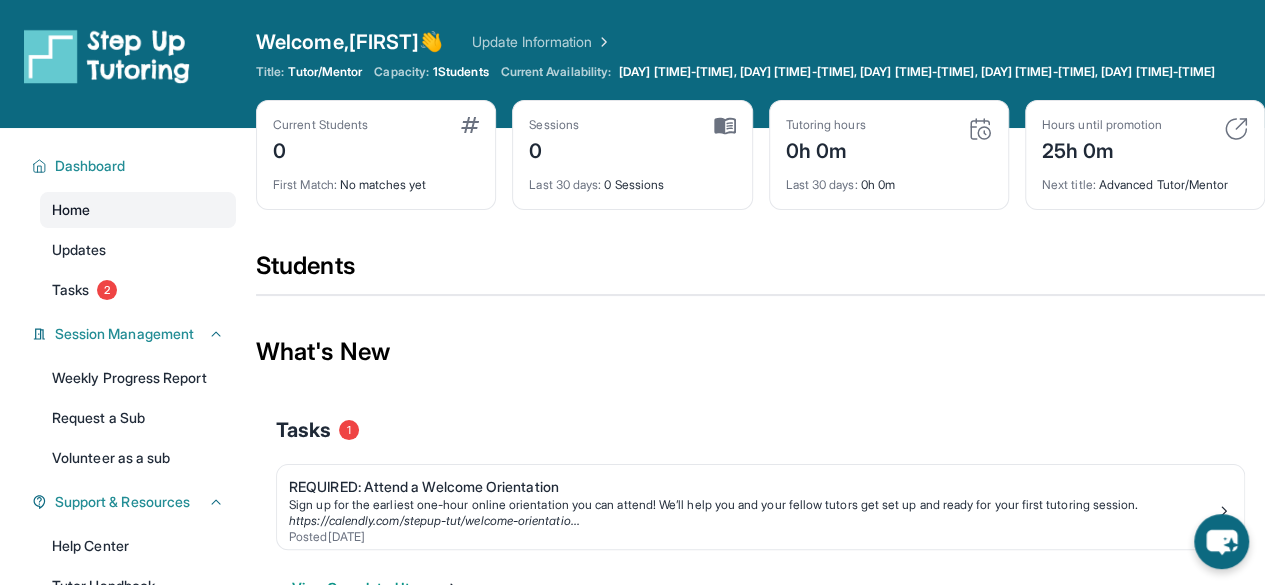 click on "Home" at bounding box center (138, 210) 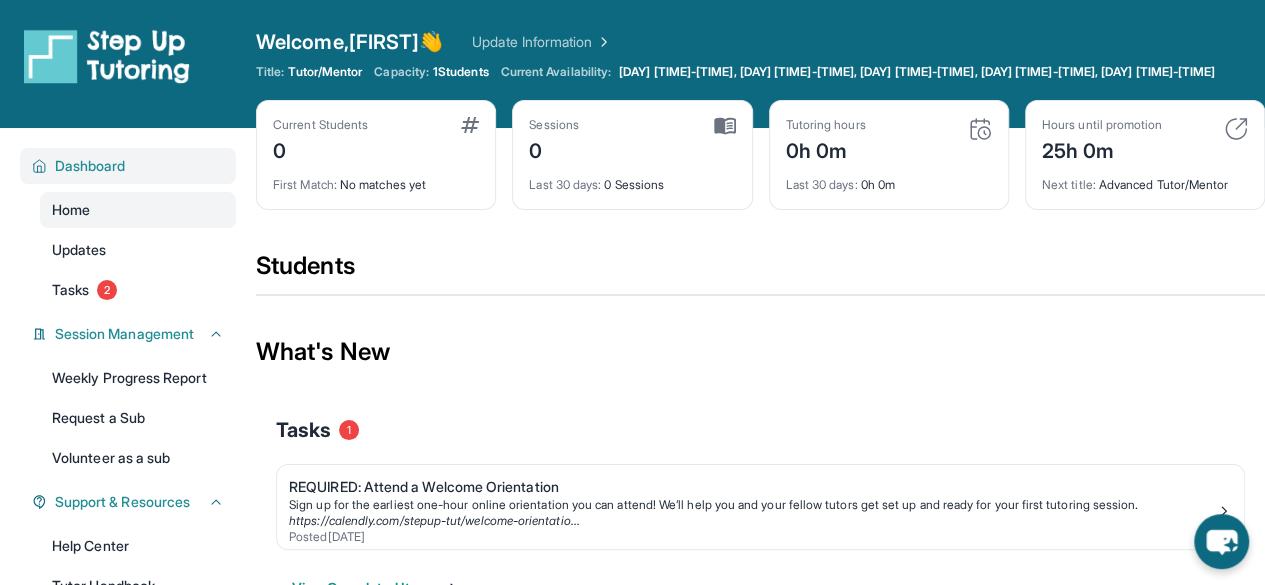 click on "Dashboard" at bounding box center (135, 166) 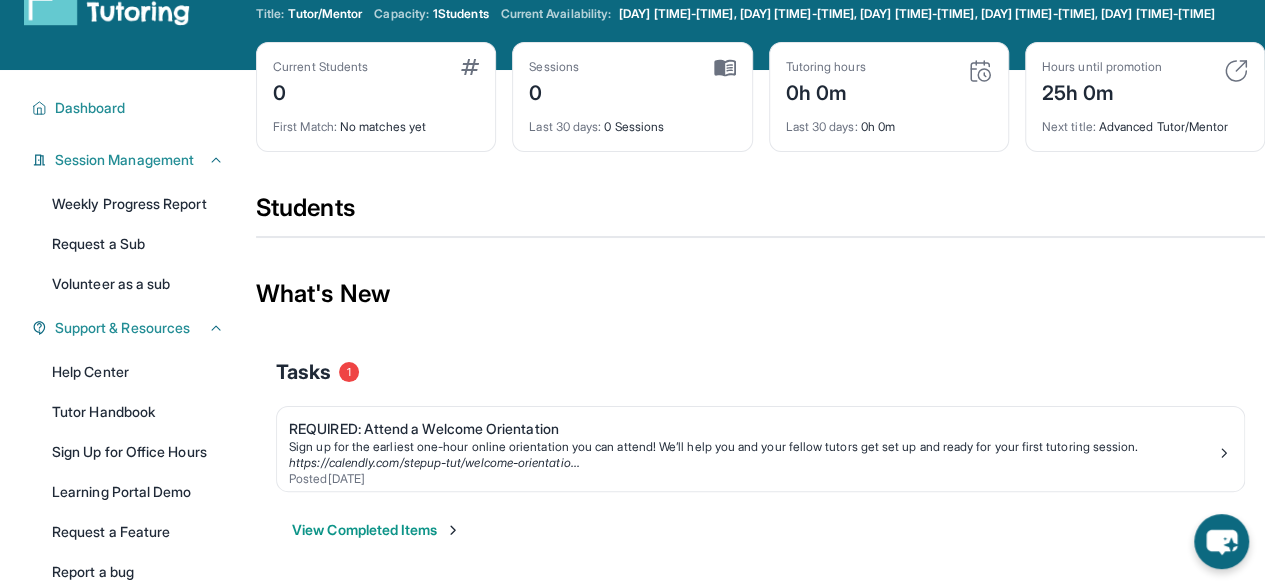 scroll, scrollTop: 0, scrollLeft: 0, axis: both 